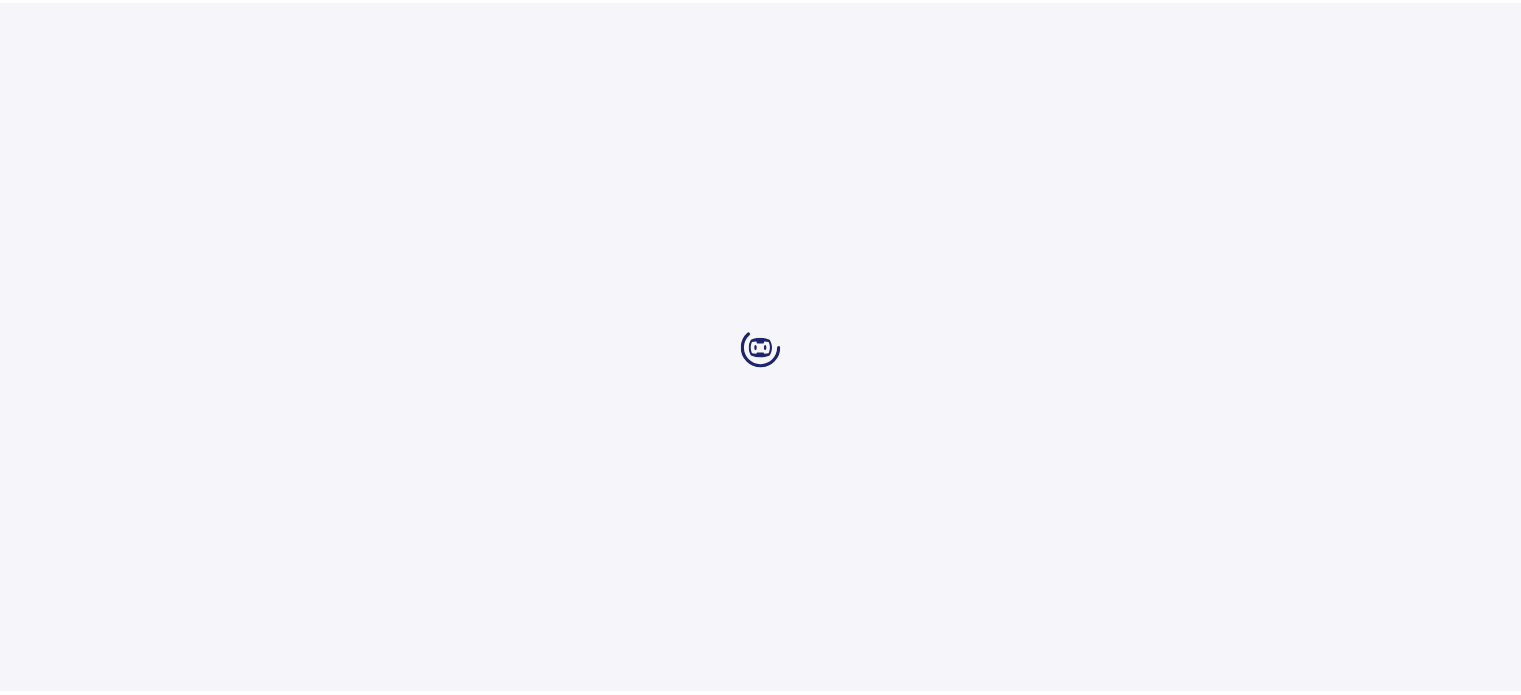 scroll, scrollTop: 0, scrollLeft: 0, axis: both 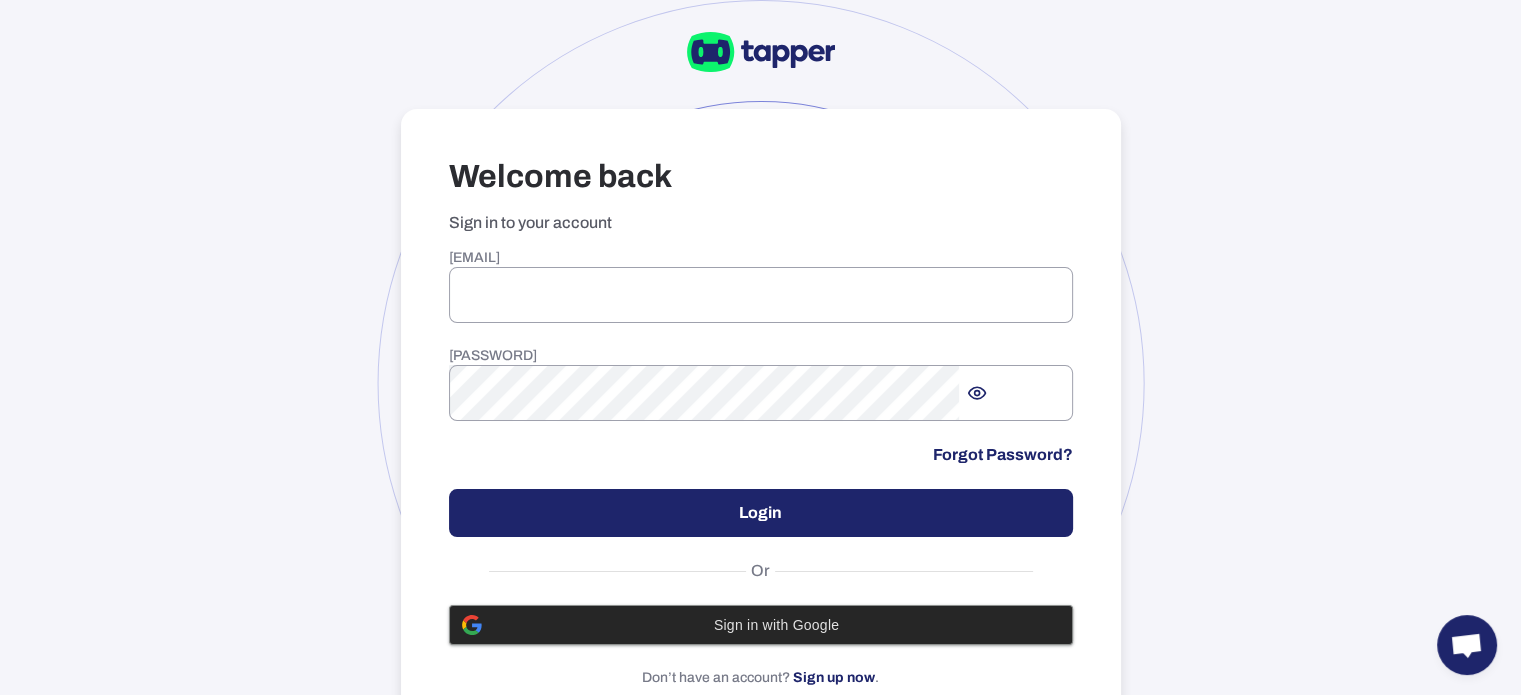 click on "Sign in with Google" at bounding box center (777, 625) 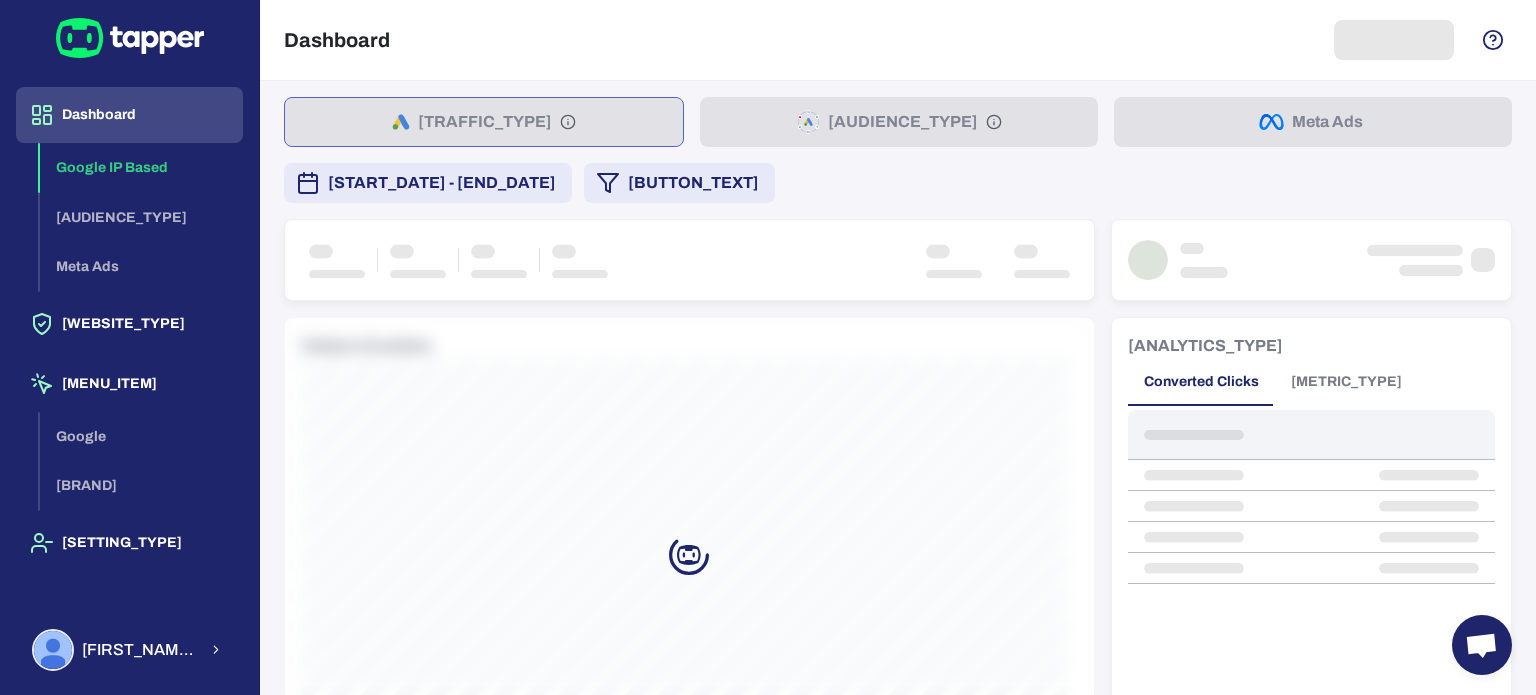 scroll, scrollTop: 0, scrollLeft: 0, axis: both 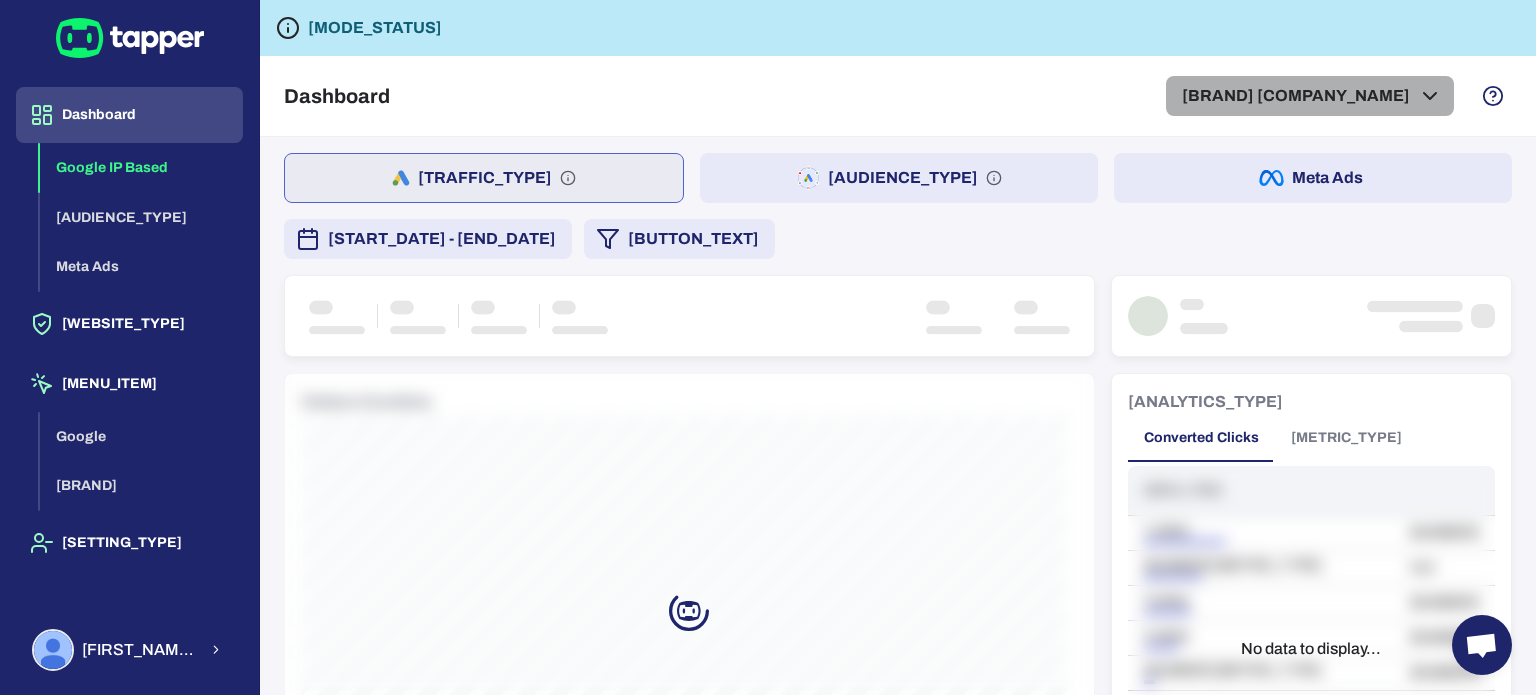 click on "[BRAND] [COMPANY_NAME]" at bounding box center (1310, 96) 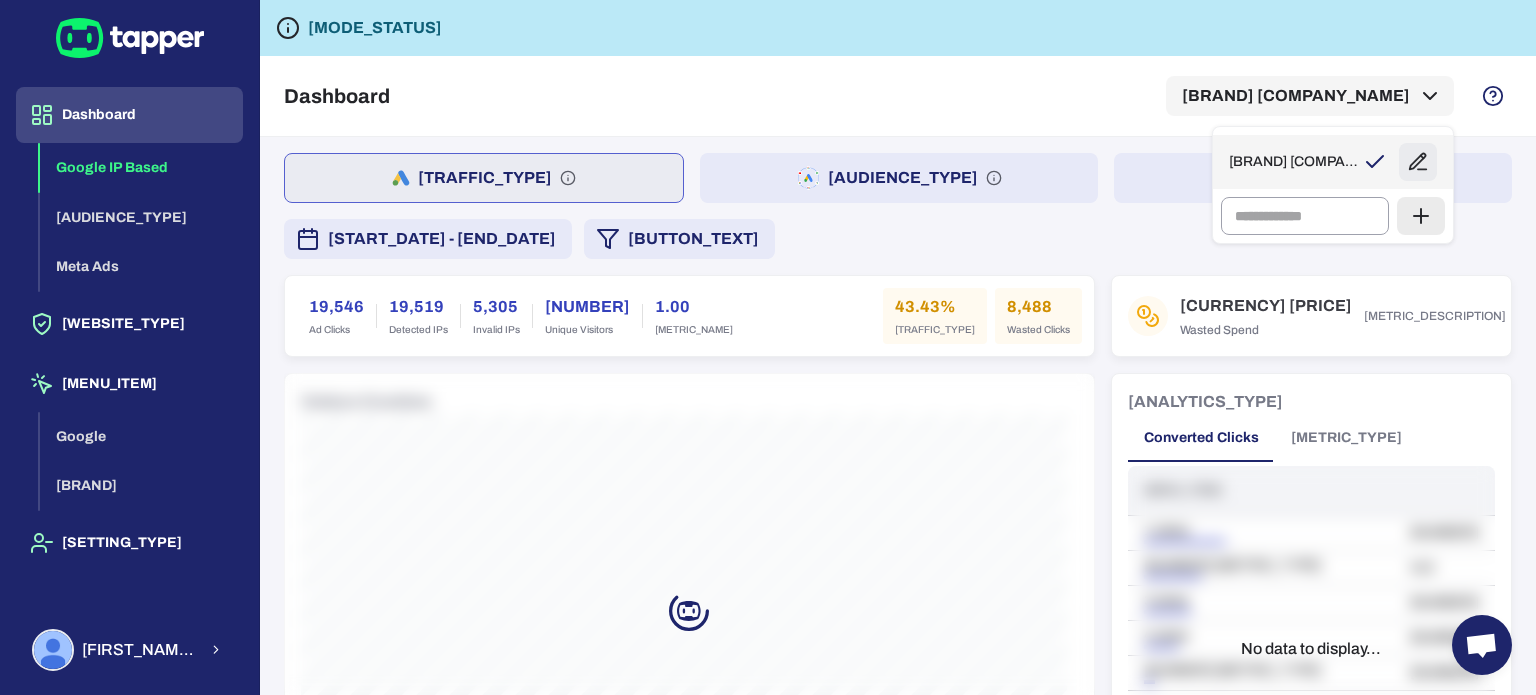 click on "[BRAND] [COMPANY_NAME]" at bounding box center (1294, 162) 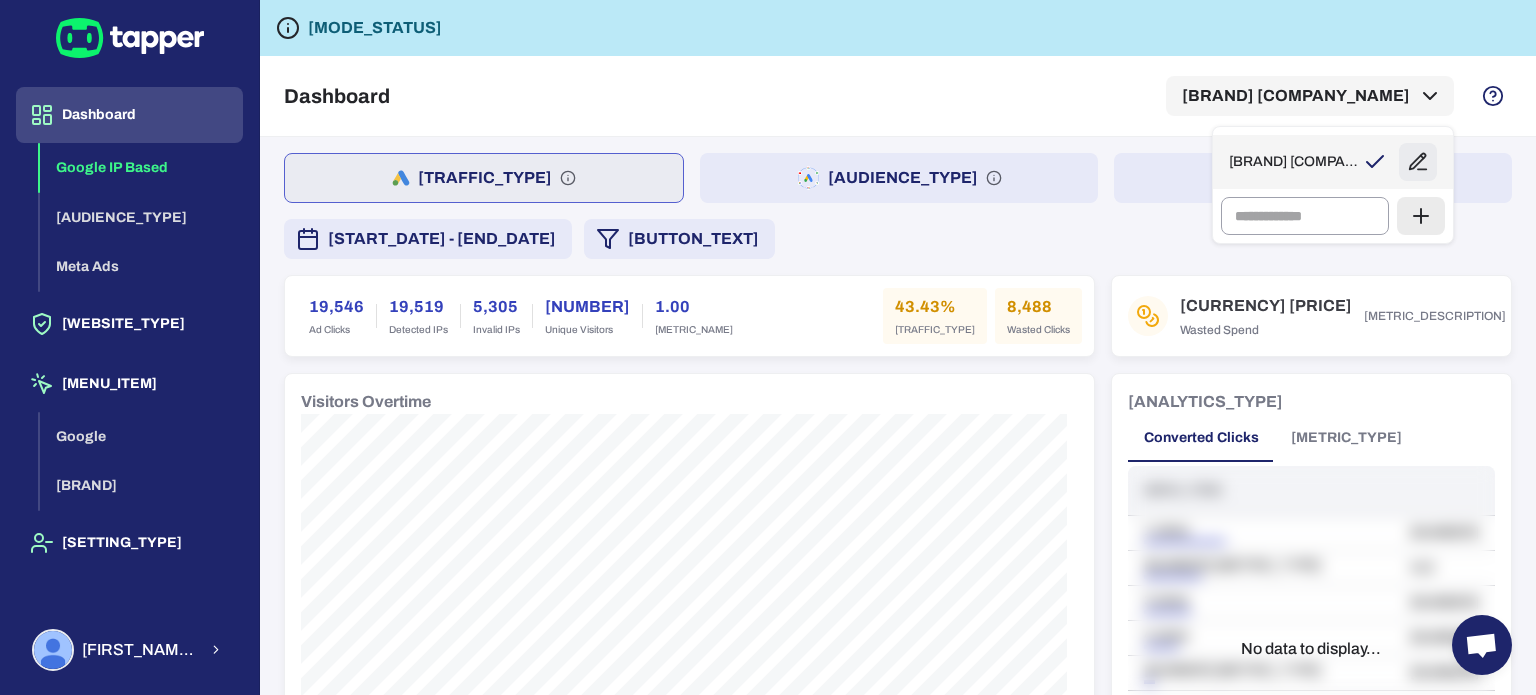 click on "[BRAND] [COMPANY_NAME]" at bounding box center [1333, 162] 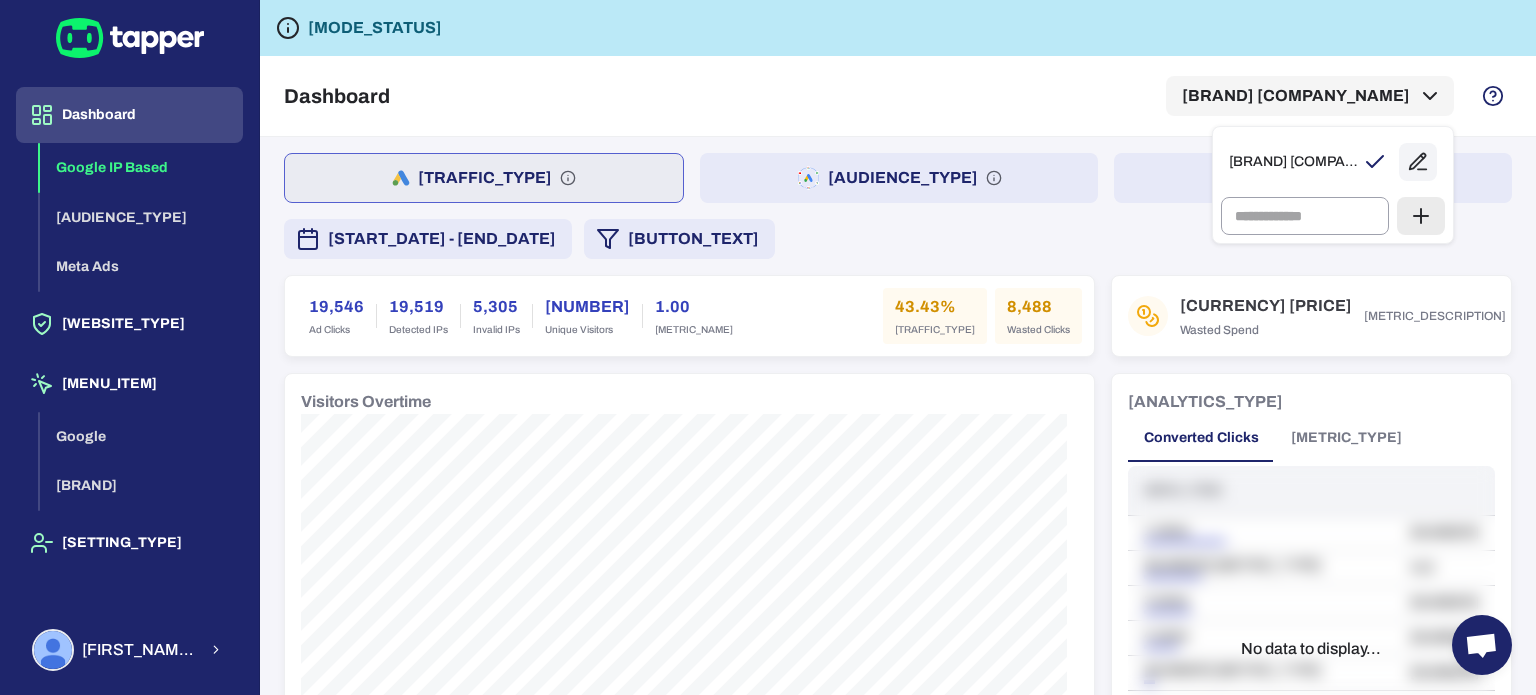 click at bounding box center [768, 347] 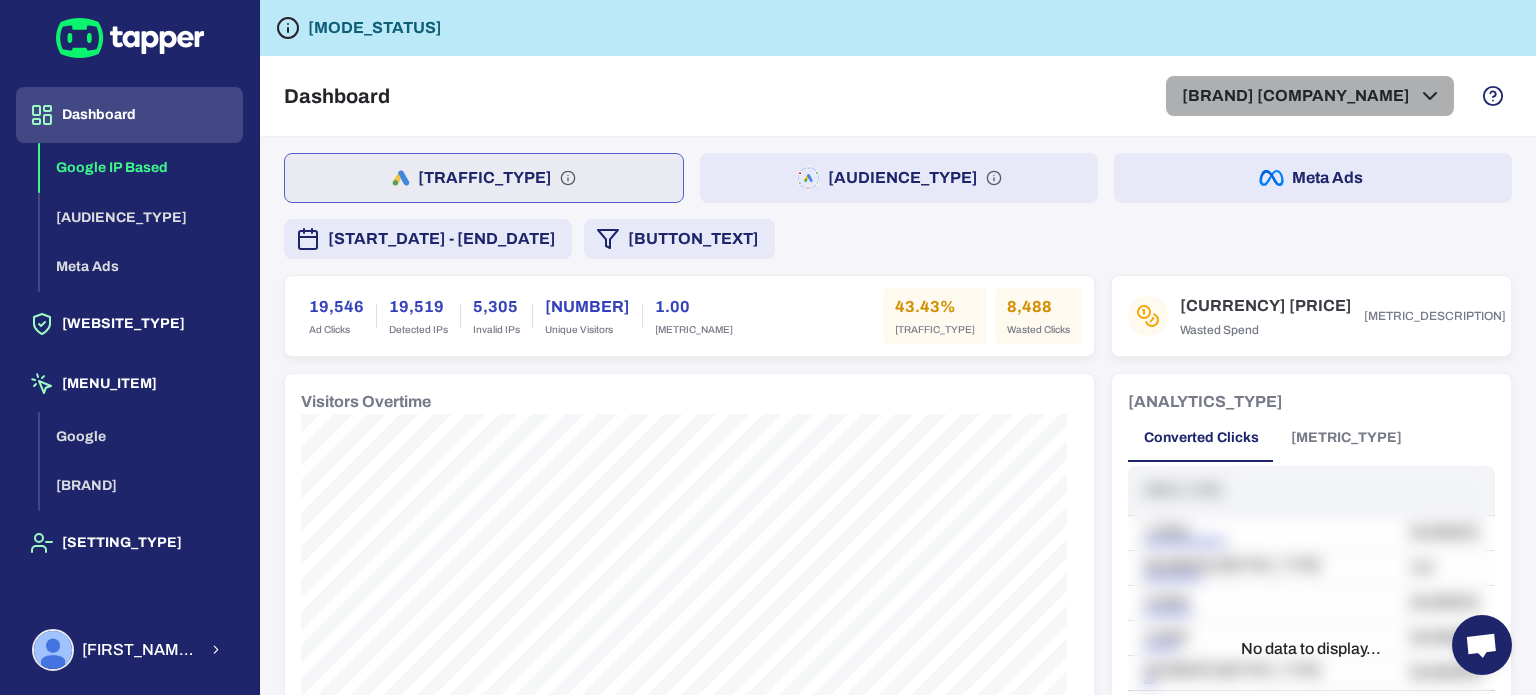 click on "[BRAND] [COMPANY_NAME]" at bounding box center [1310, 96] 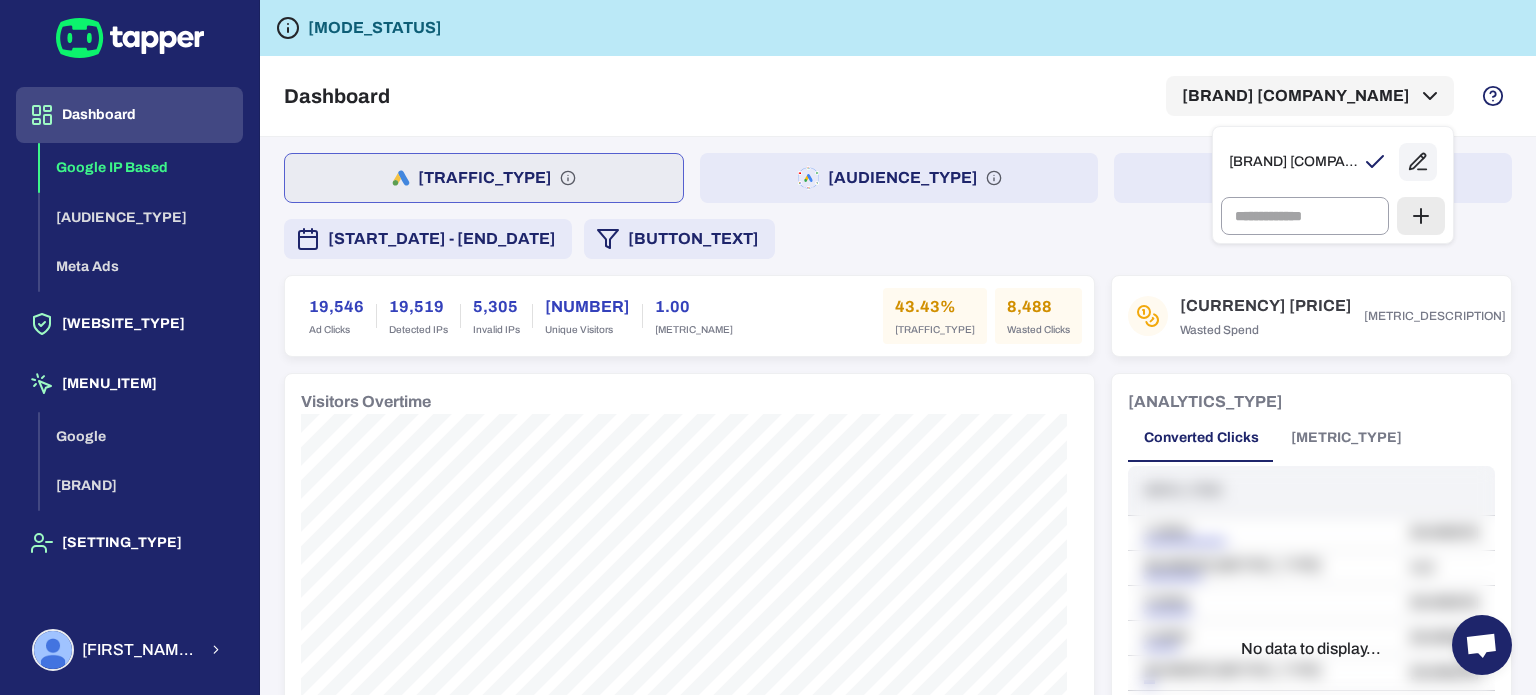 click at bounding box center [768, 347] 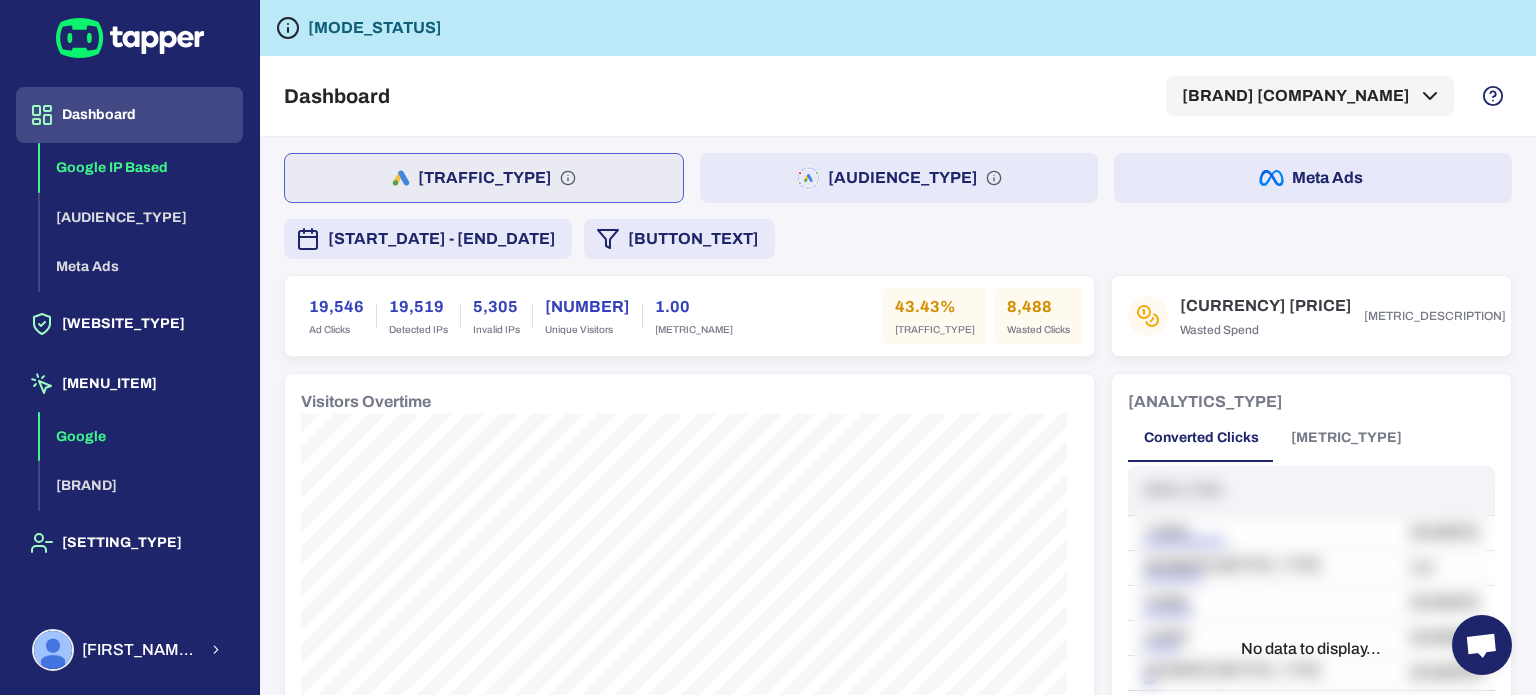 click on "Google" at bounding box center [141, 437] 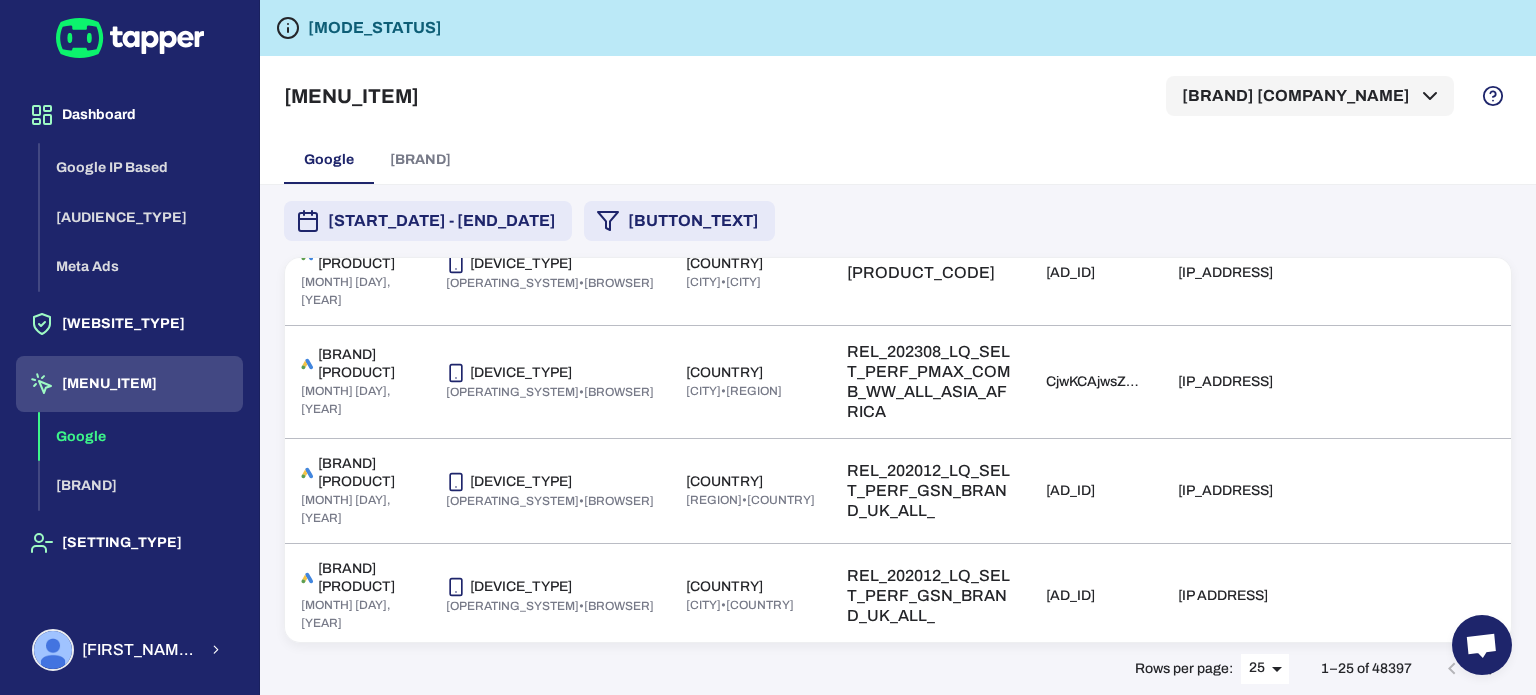 scroll, scrollTop: 1652, scrollLeft: 0, axis: vertical 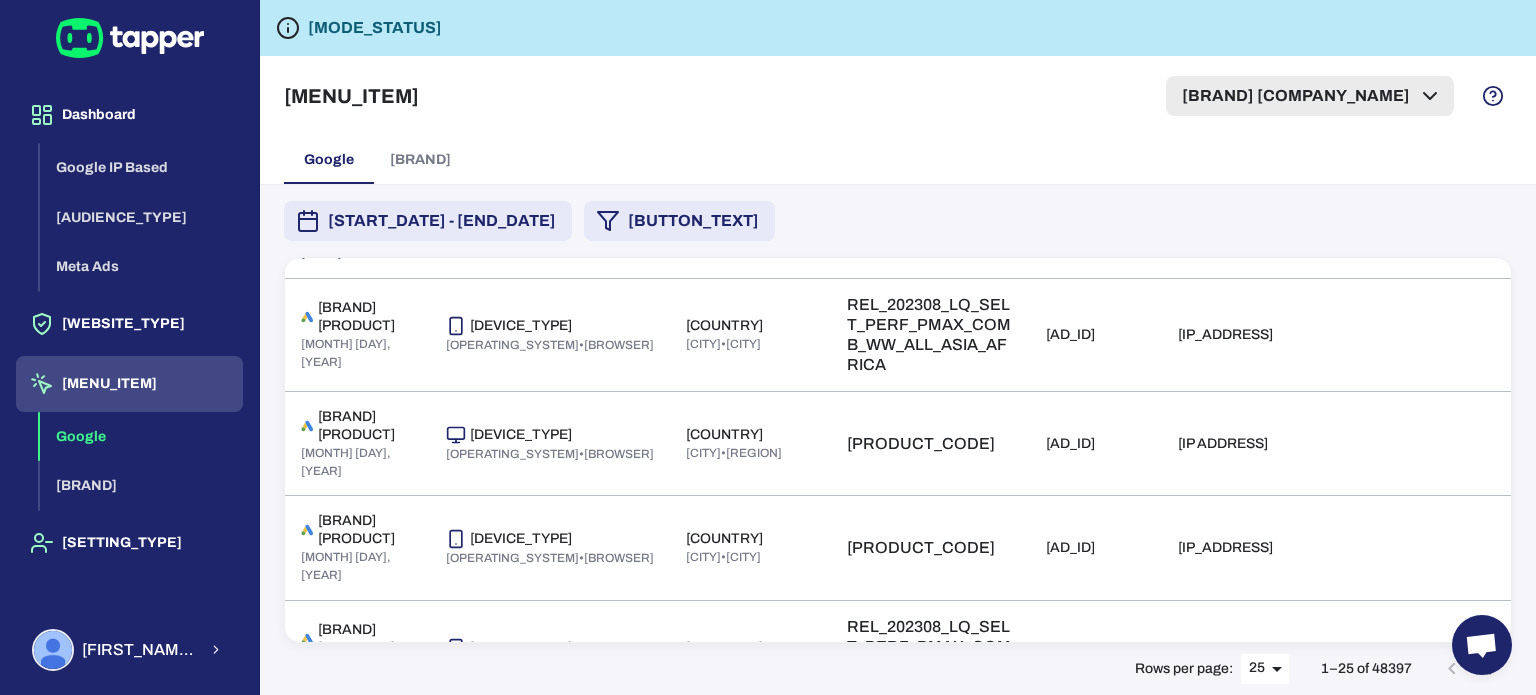 click on "[BRAND] [COMPANY_NAME]" at bounding box center [1310, 96] 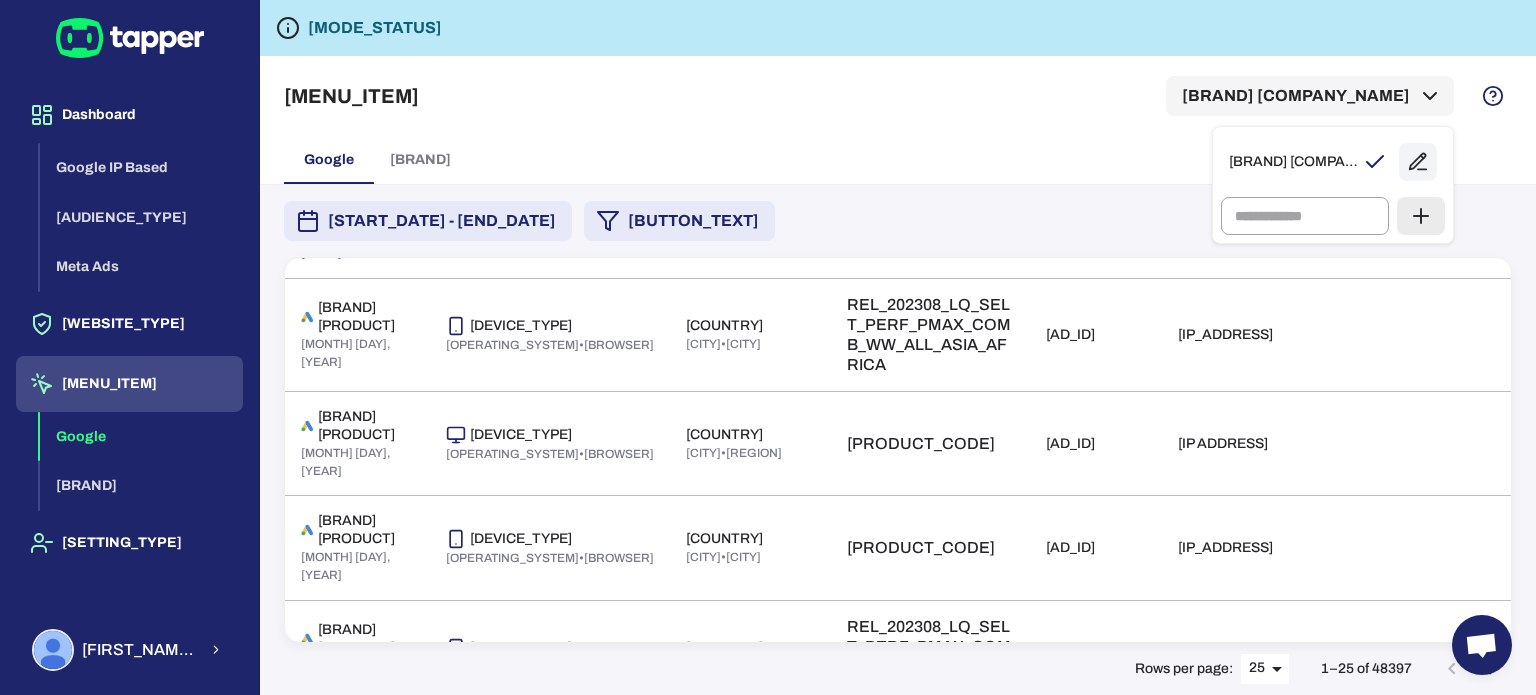 click at bounding box center (768, 347) 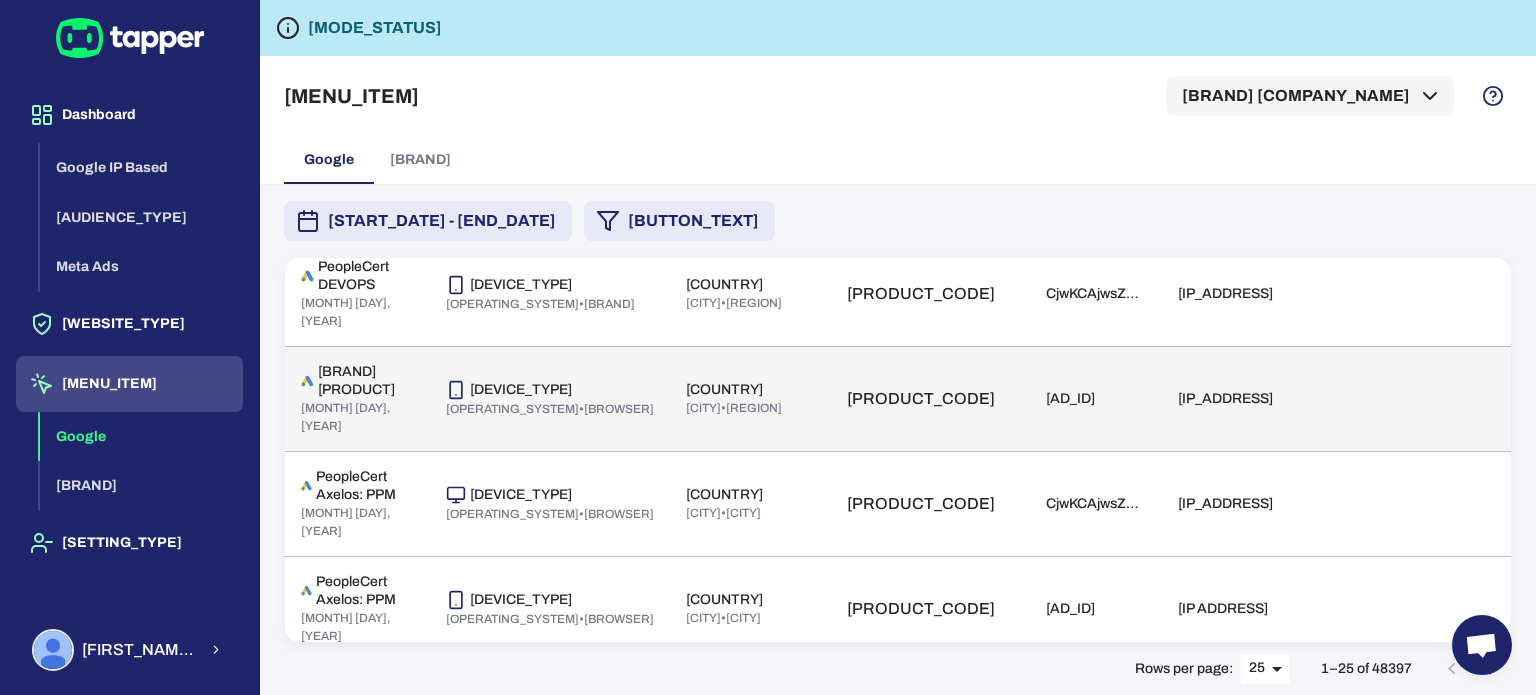 scroll, scrollTop: 2352, scrollLeft: 0, axis: vertical 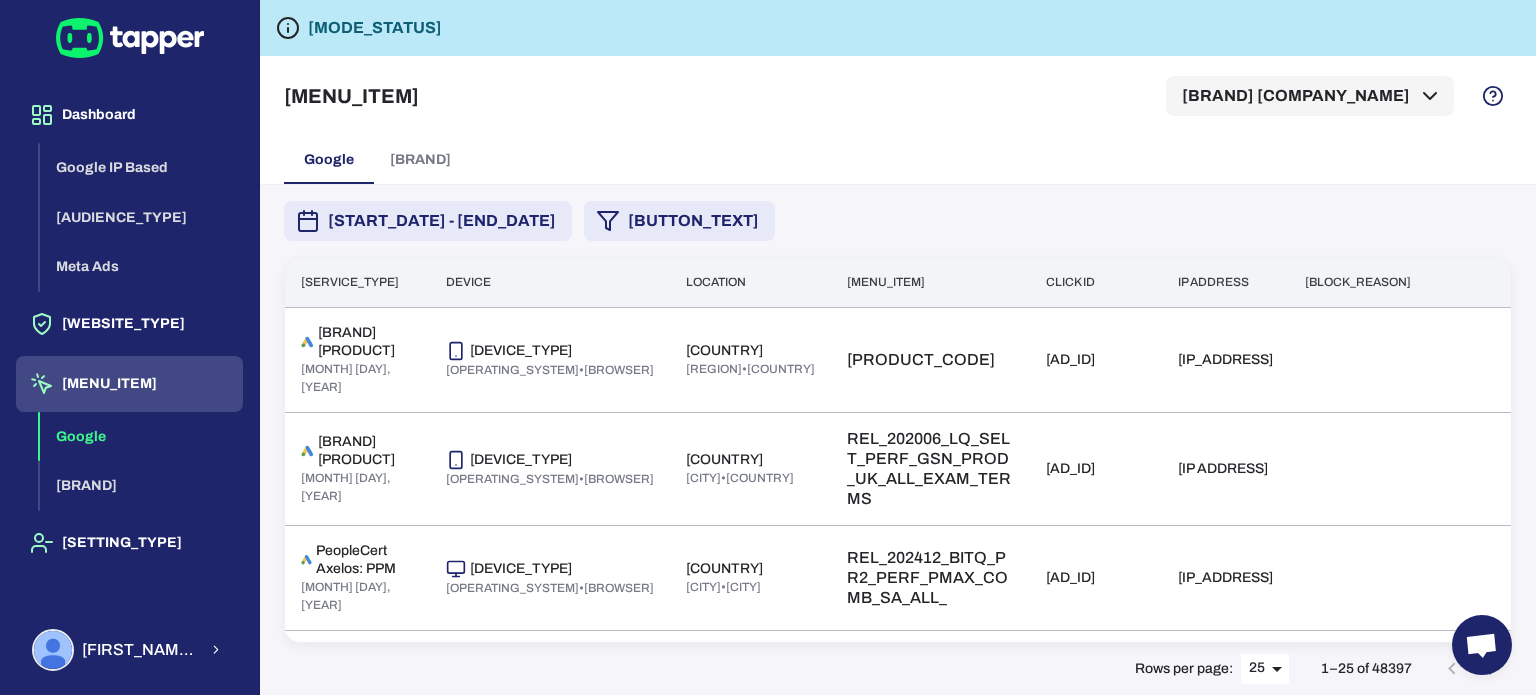 click on "Google" at bounding box center (141, 437) 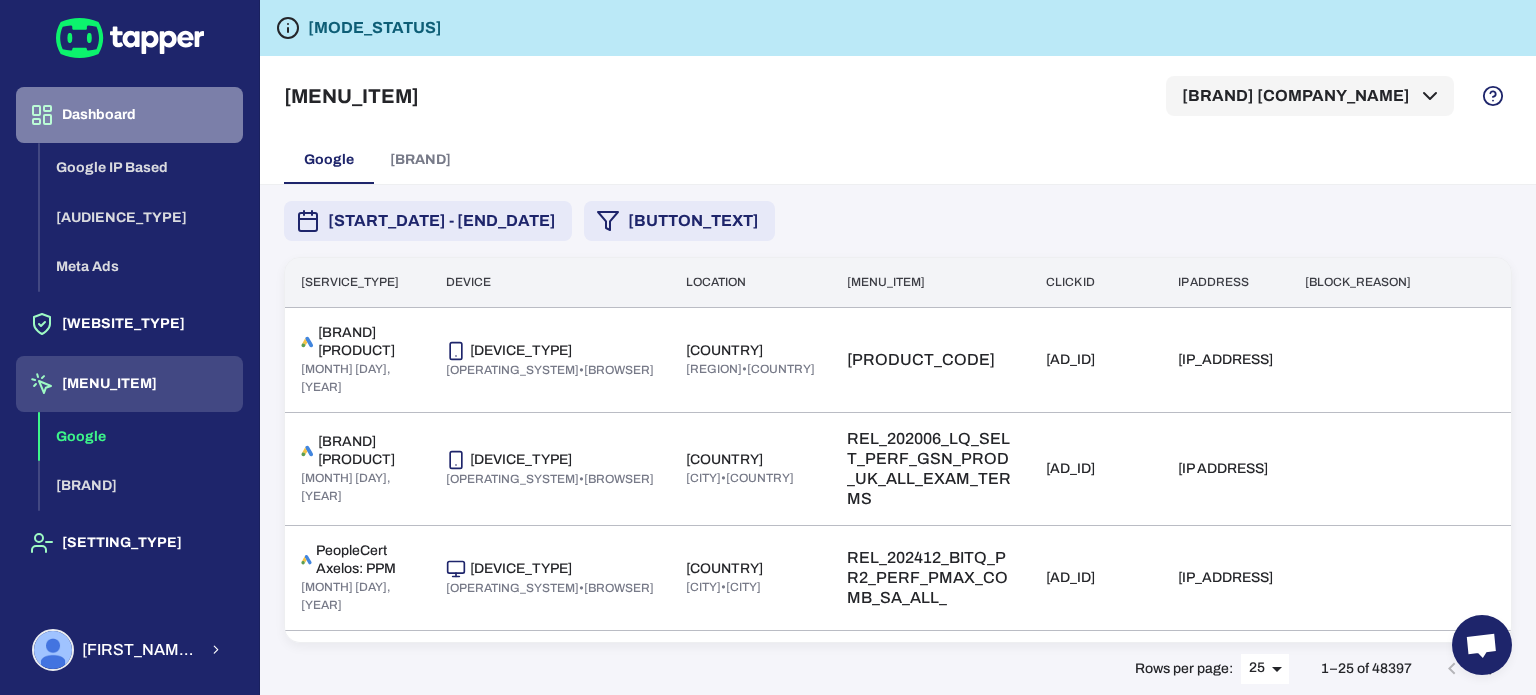 click on "Dashboard" at bounding box center (129, 115) 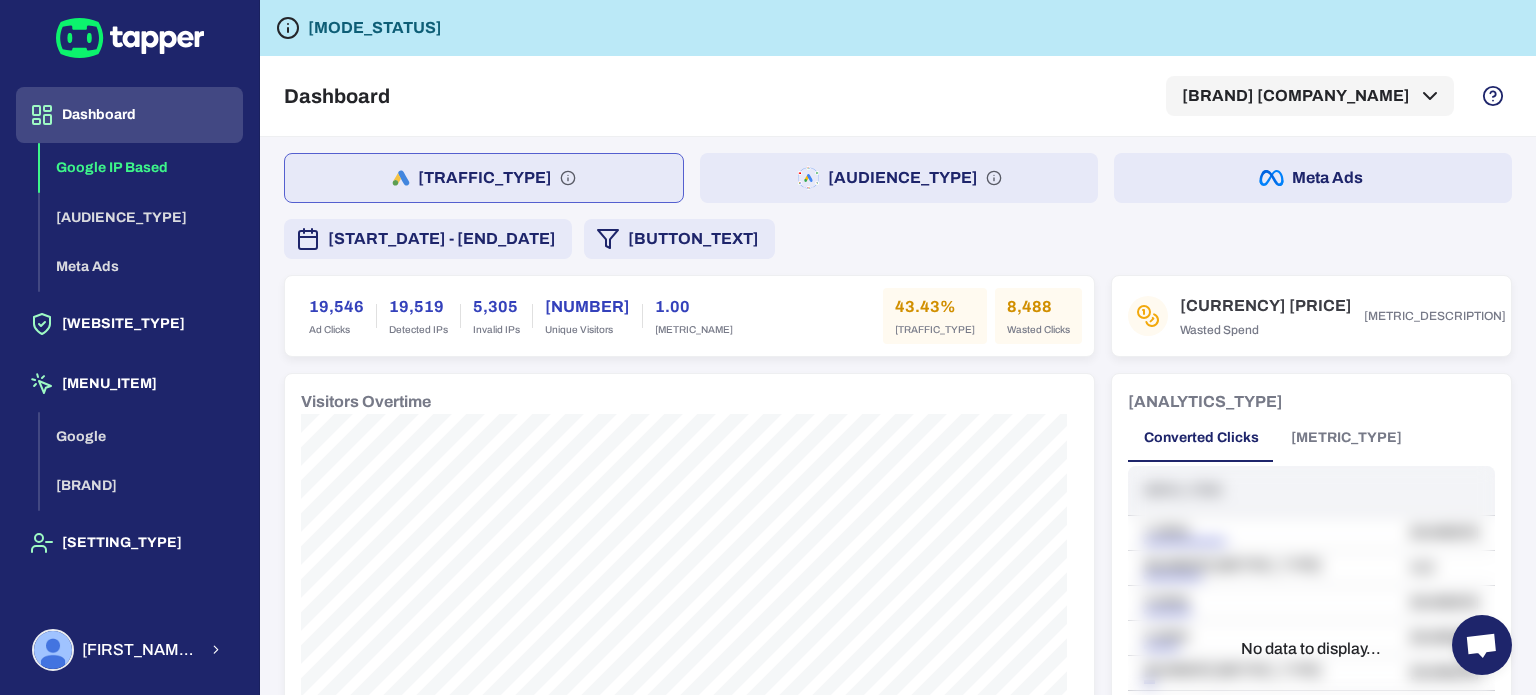 click on "[TRAFFIC_TYPE]" at bounding box center (484, 178) 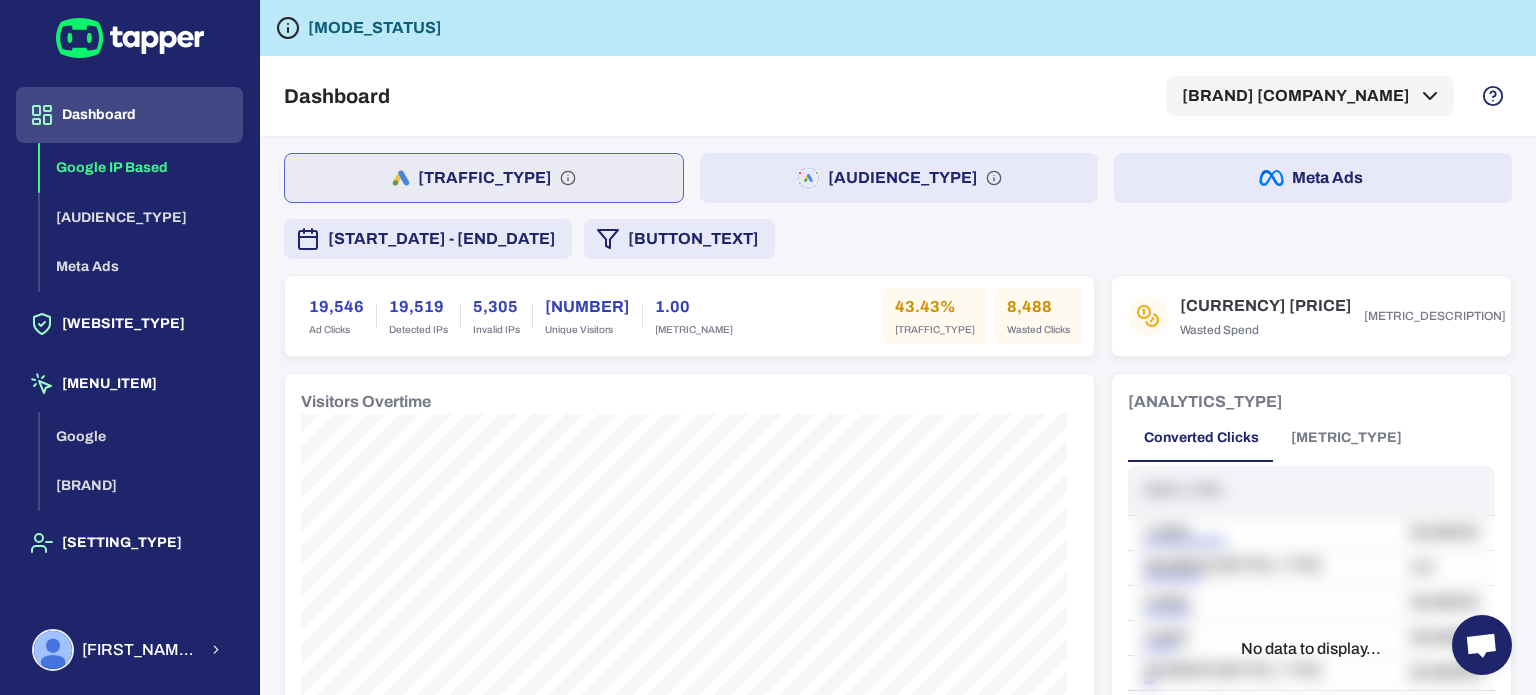 click on "[START_DATE] - [END_DATE]" at bounding box center (442, 239) 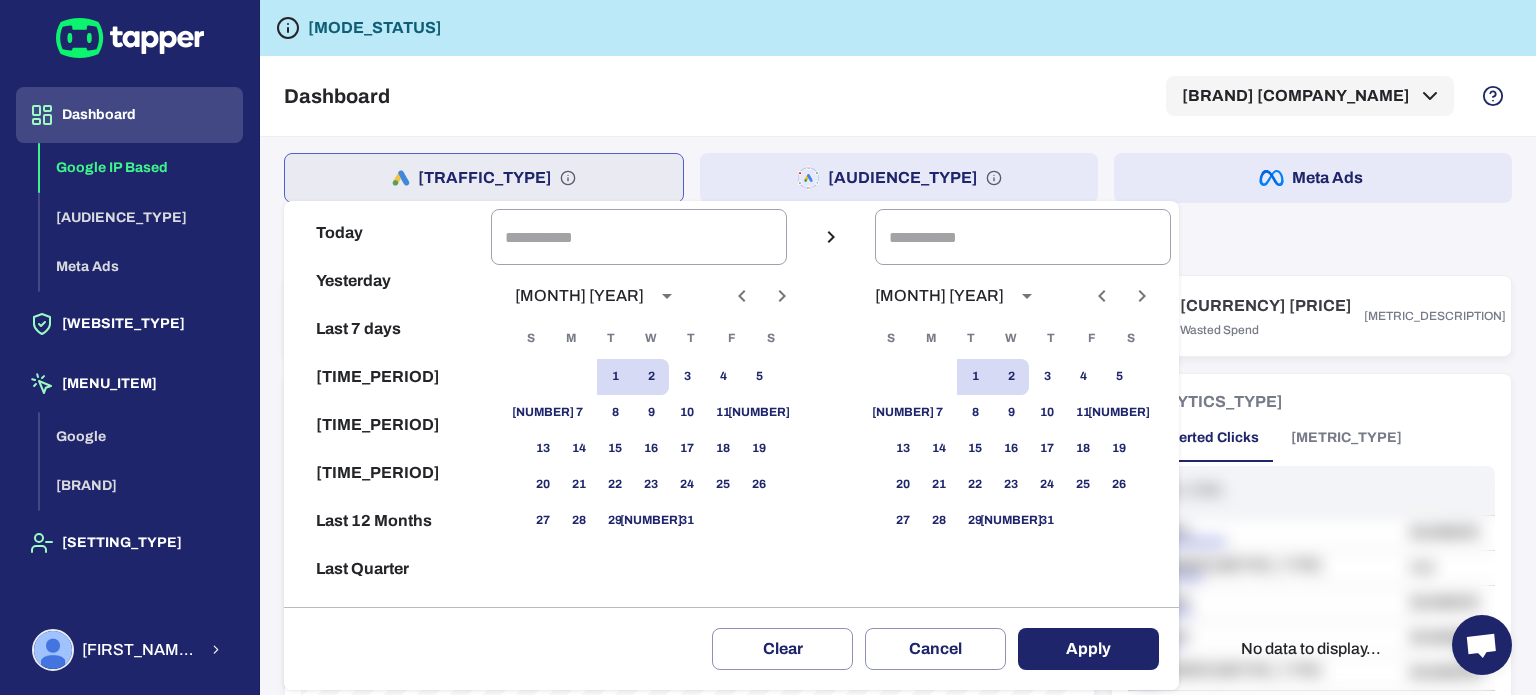 click at bounding box center [742, 296] 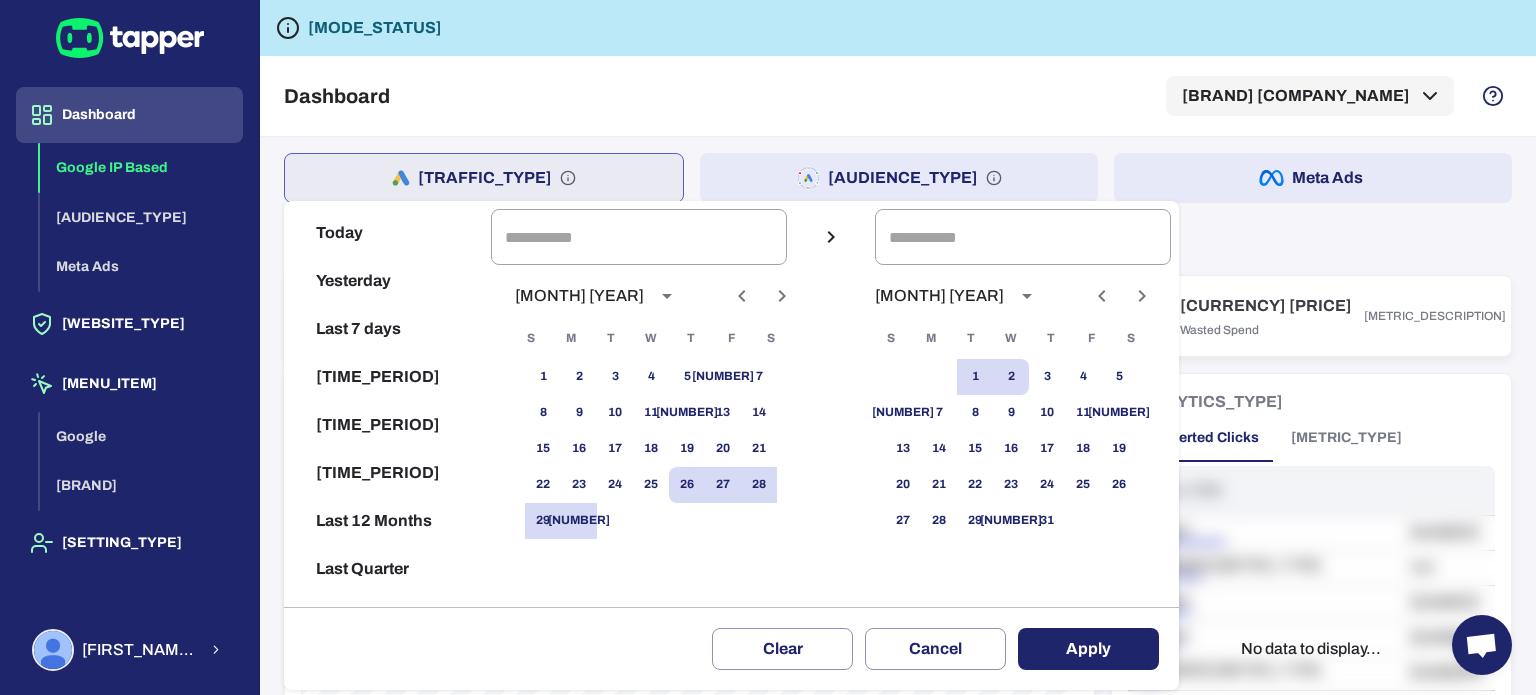 click at bounding box center (741, 296) 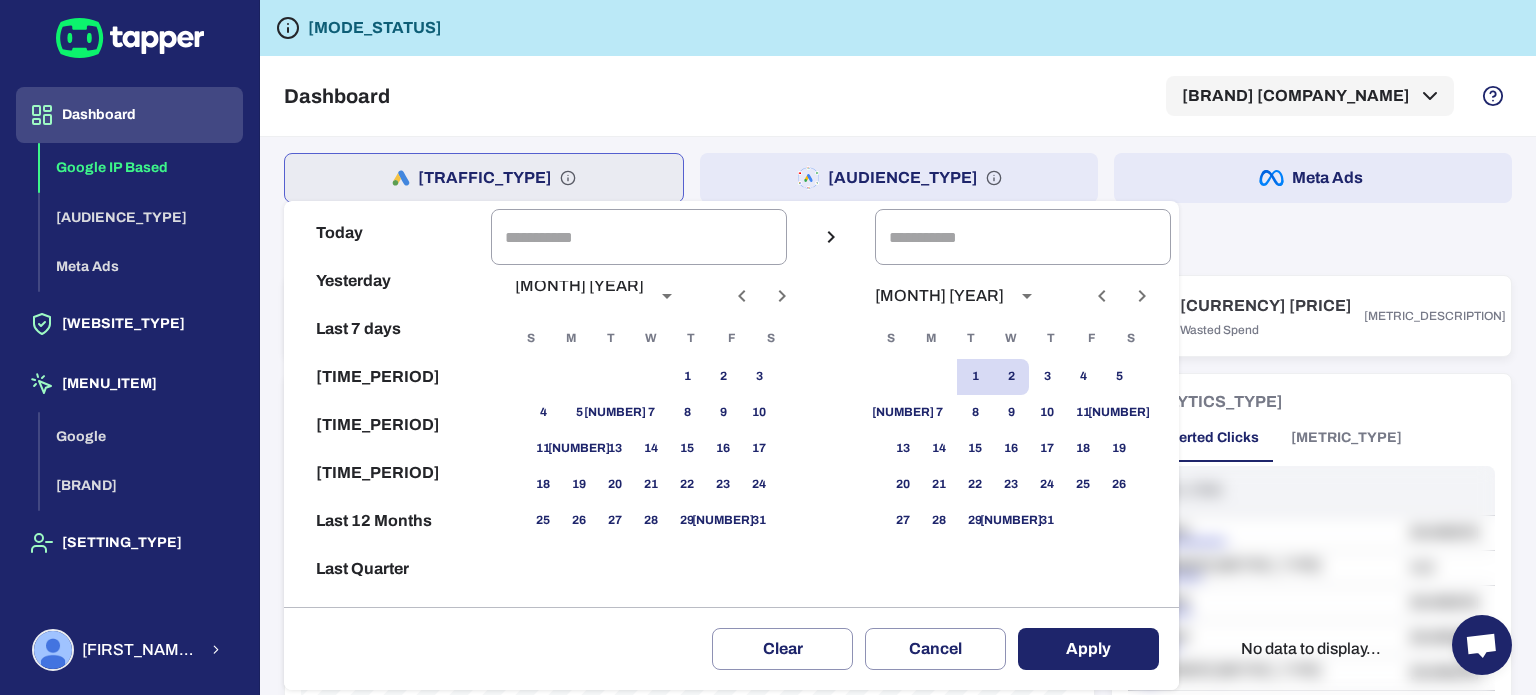 click at bounding box center (741, 296) 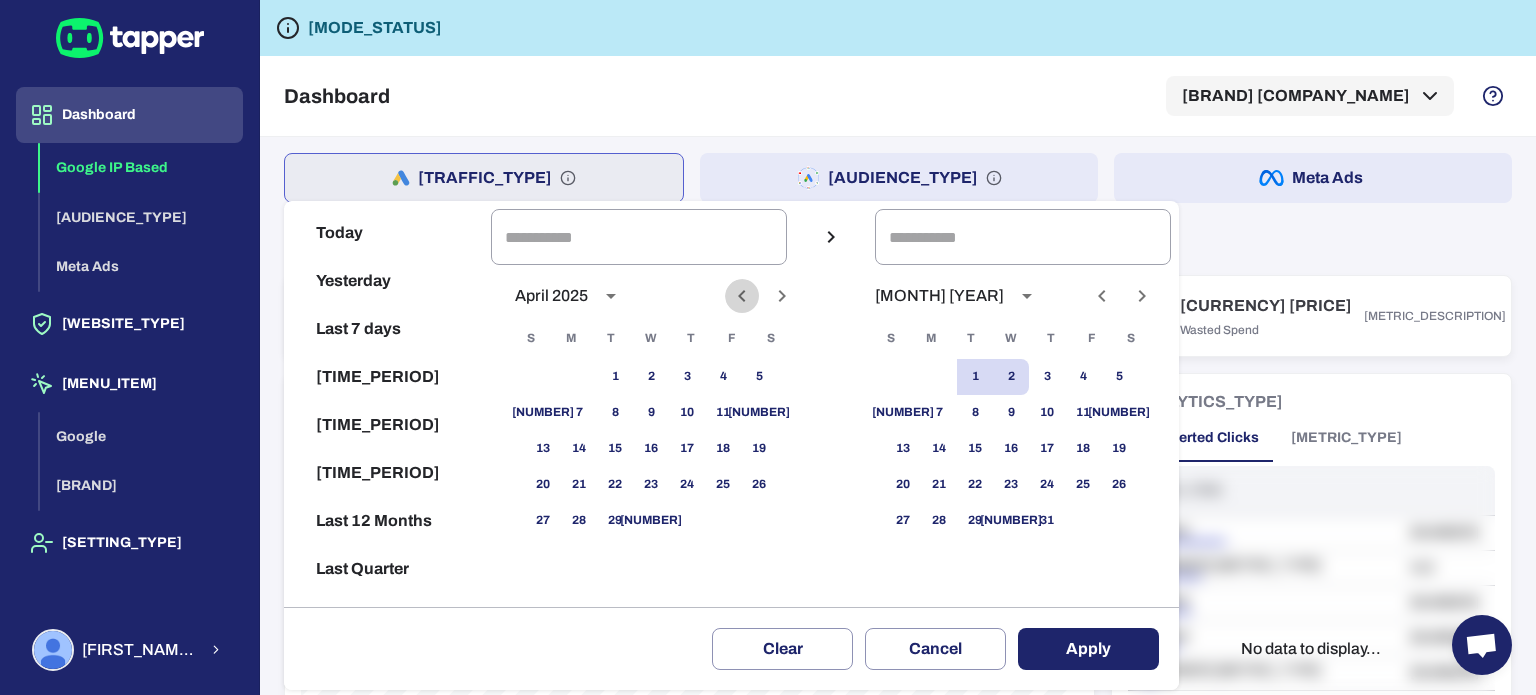 click at bounding box center [741, 296] 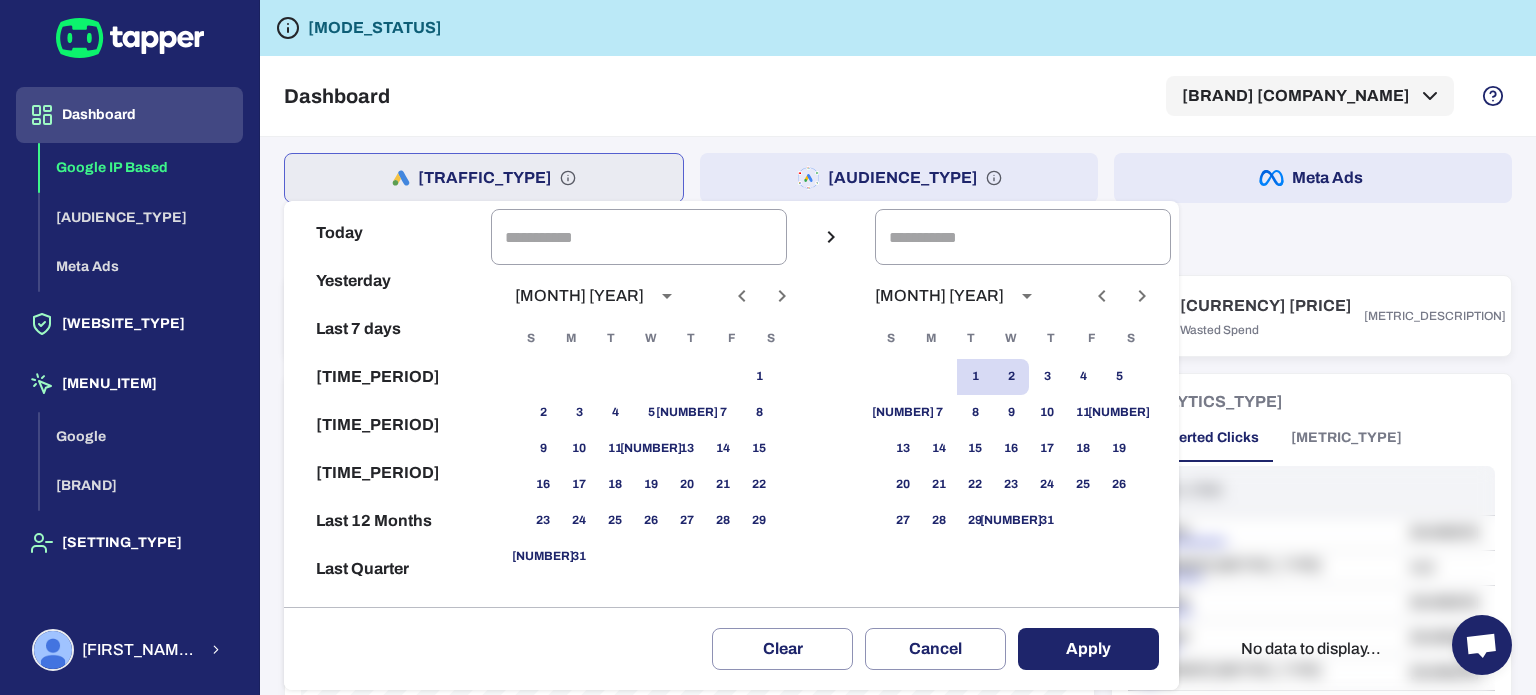 click at bounding box center [741, 296] 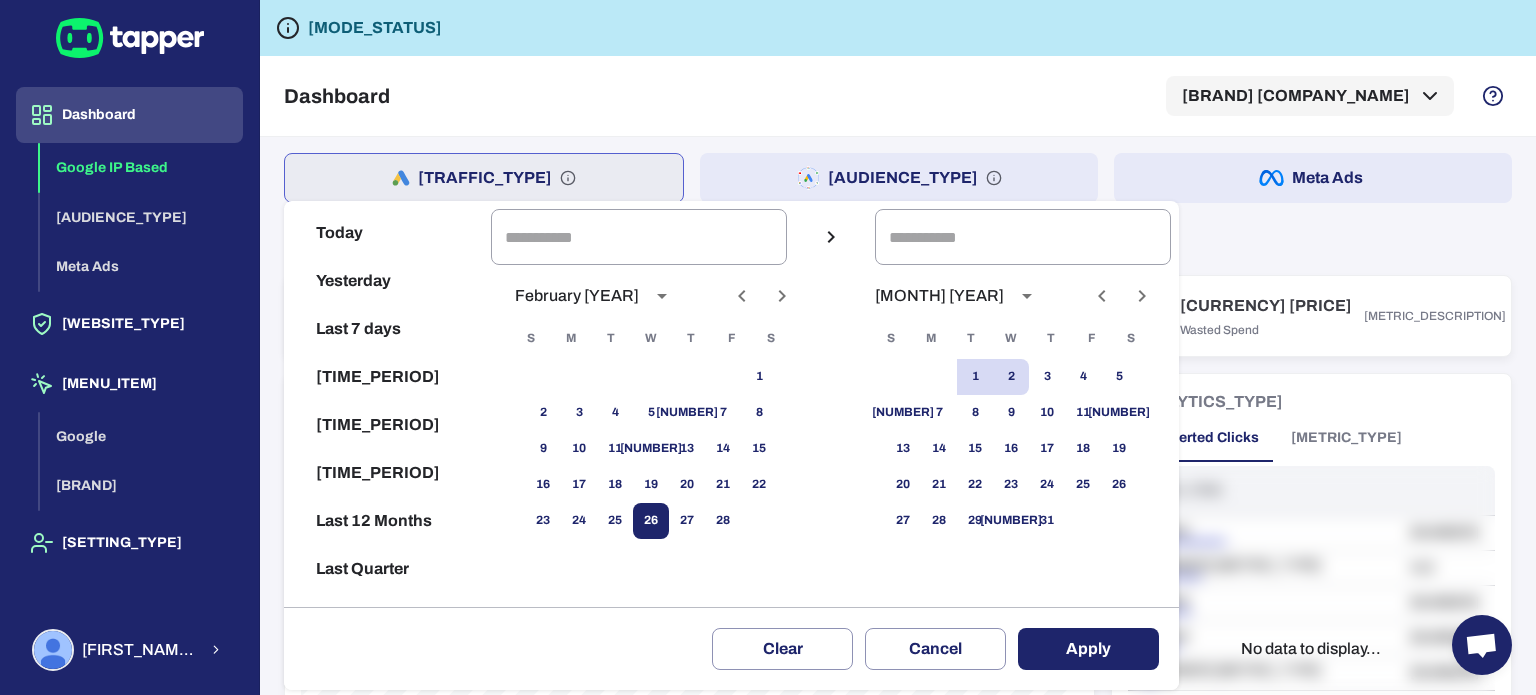 click on "26" at bounding box center (651, 413) 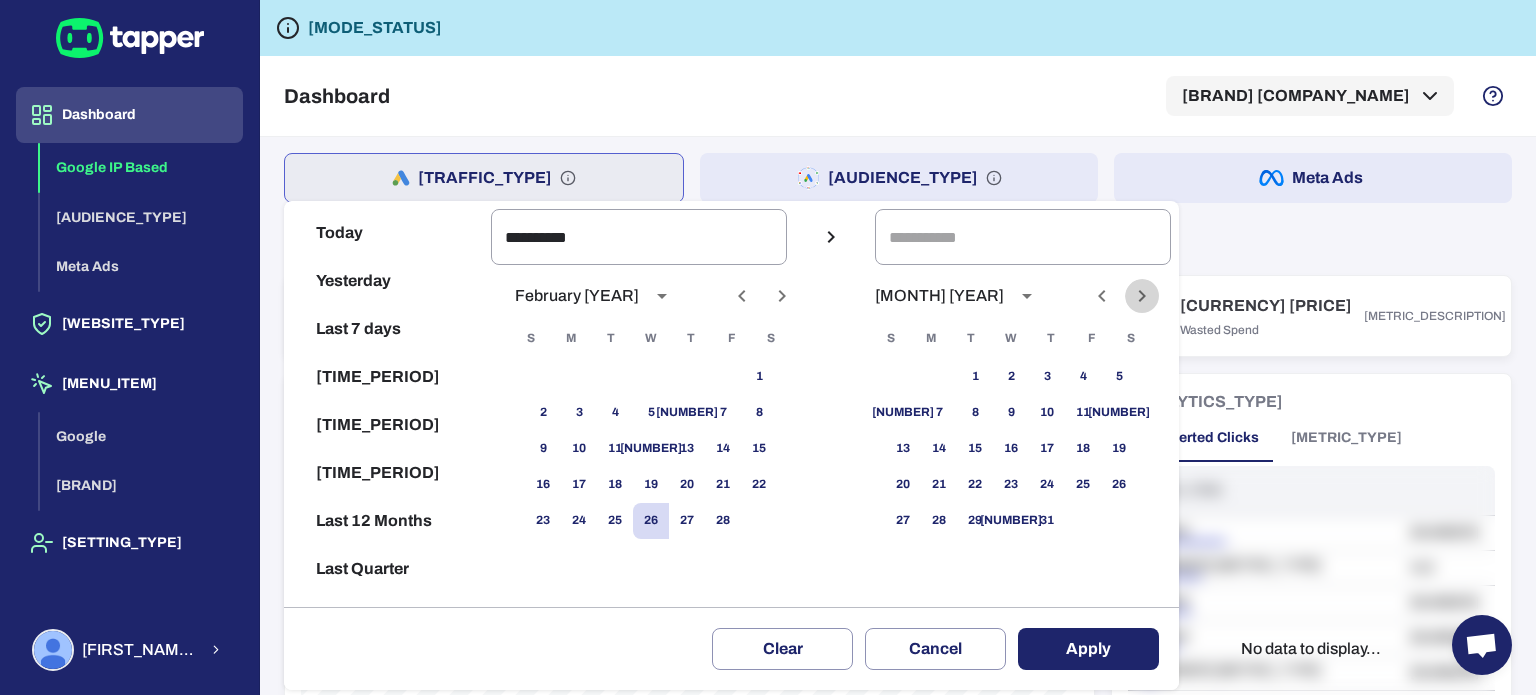 click at bounding box center (1142, 296) 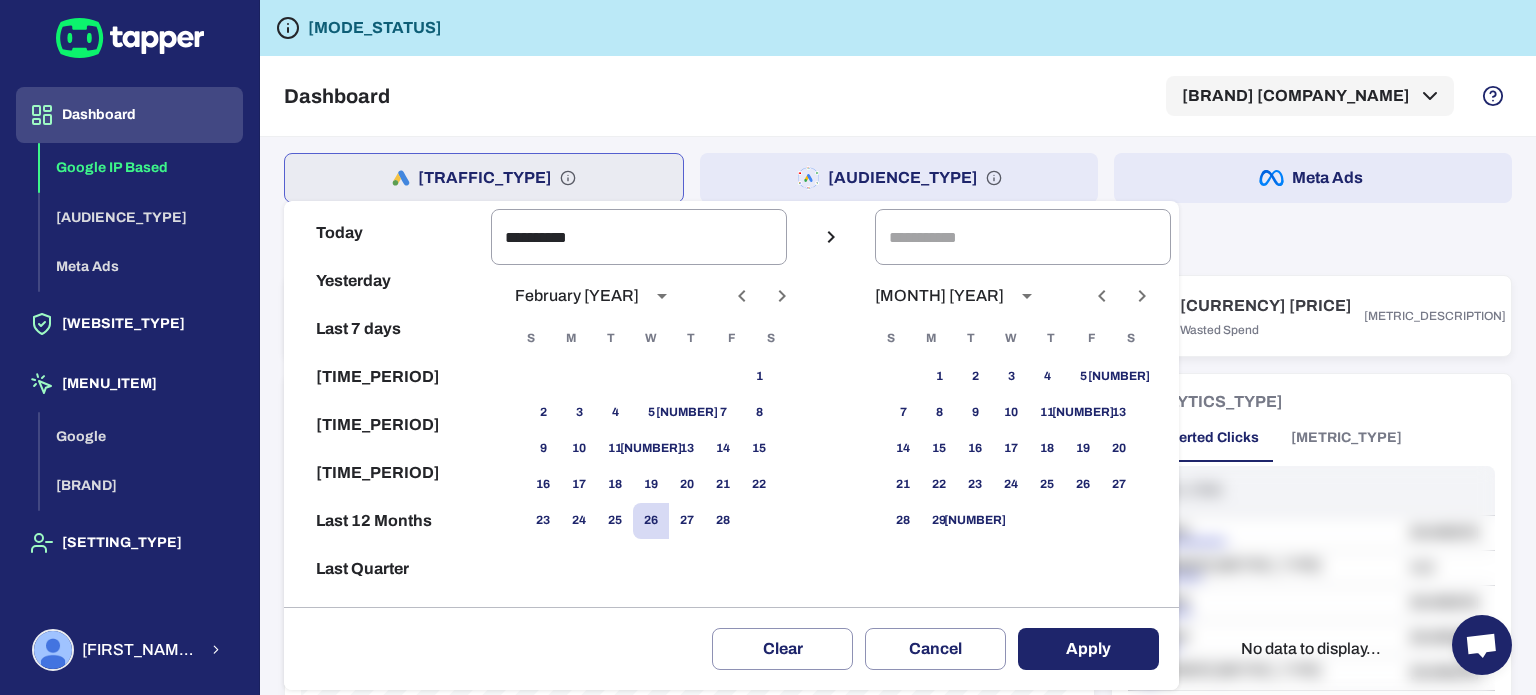 click at bounding box center (1102, 296) 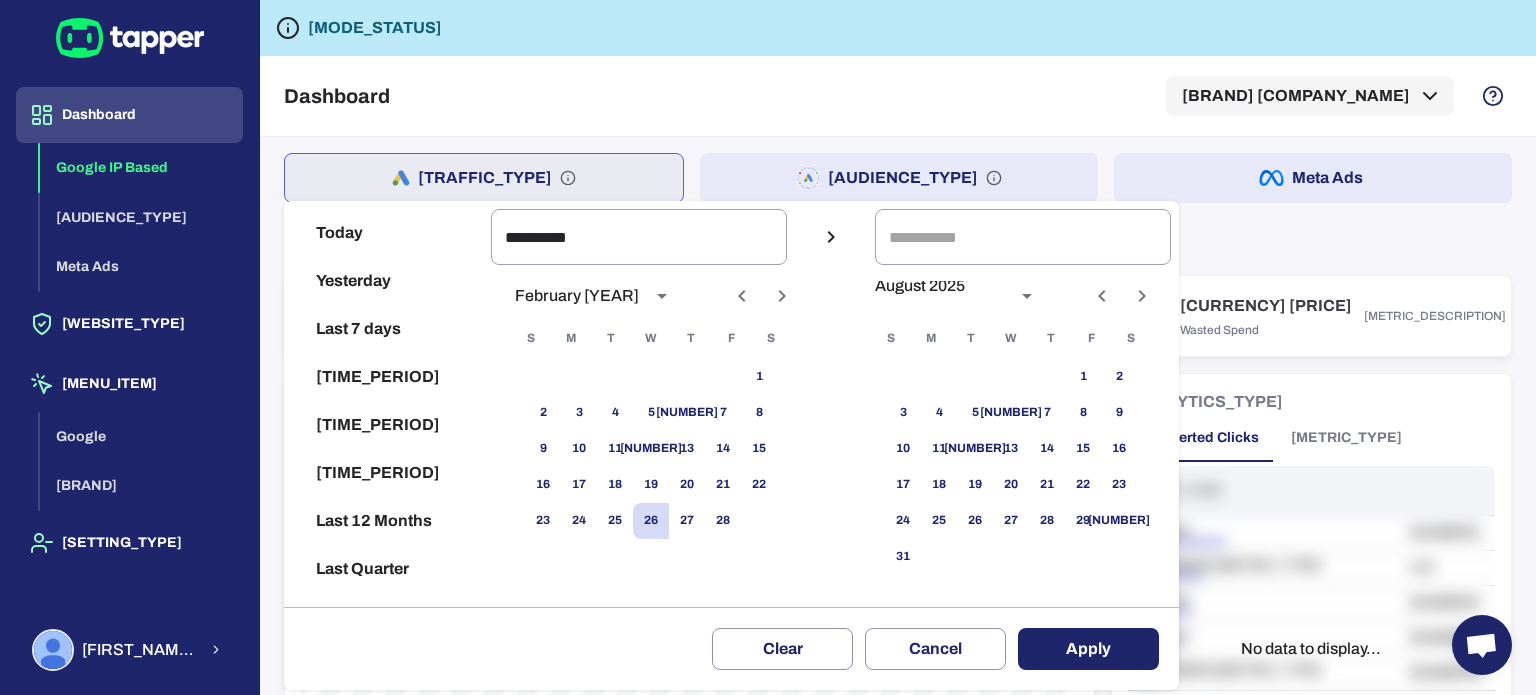 click at bounding box center [1102, 296] 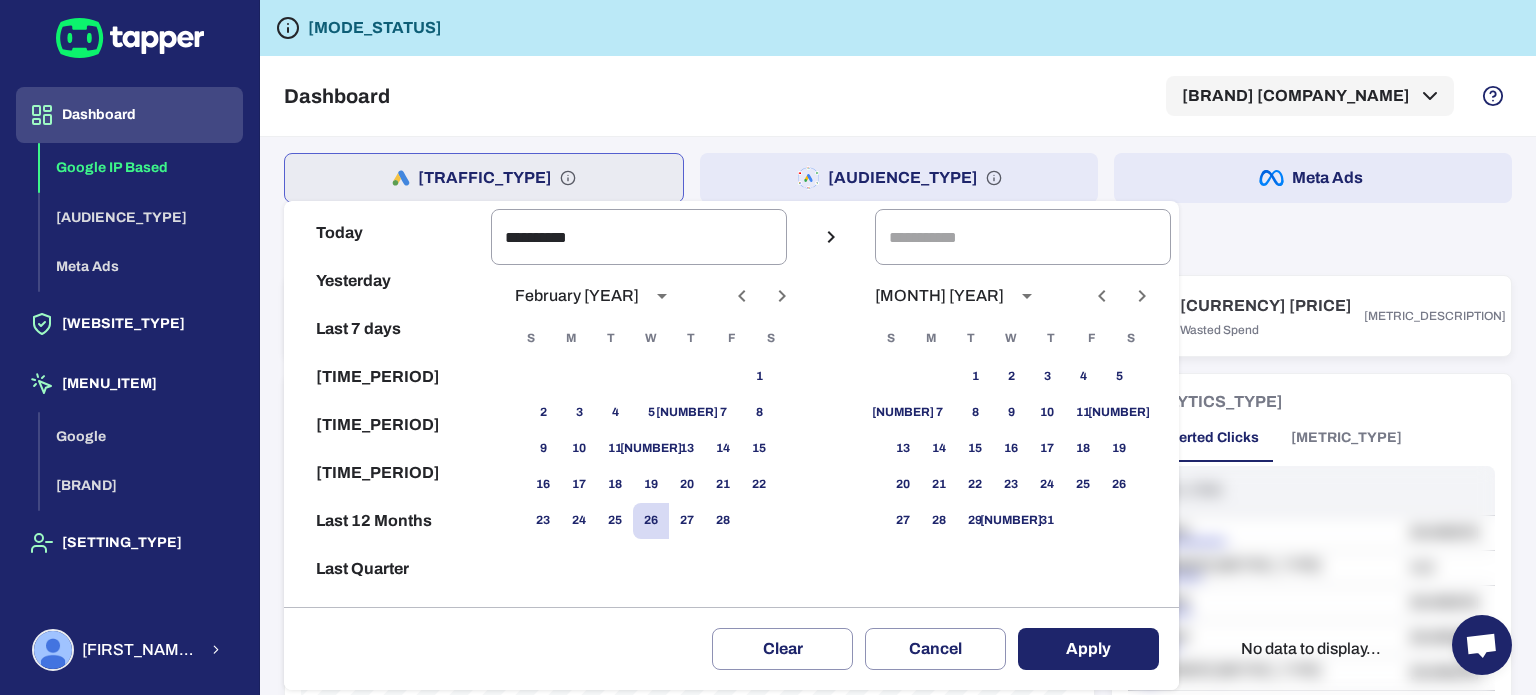 click at bounding box center (1102, 296) 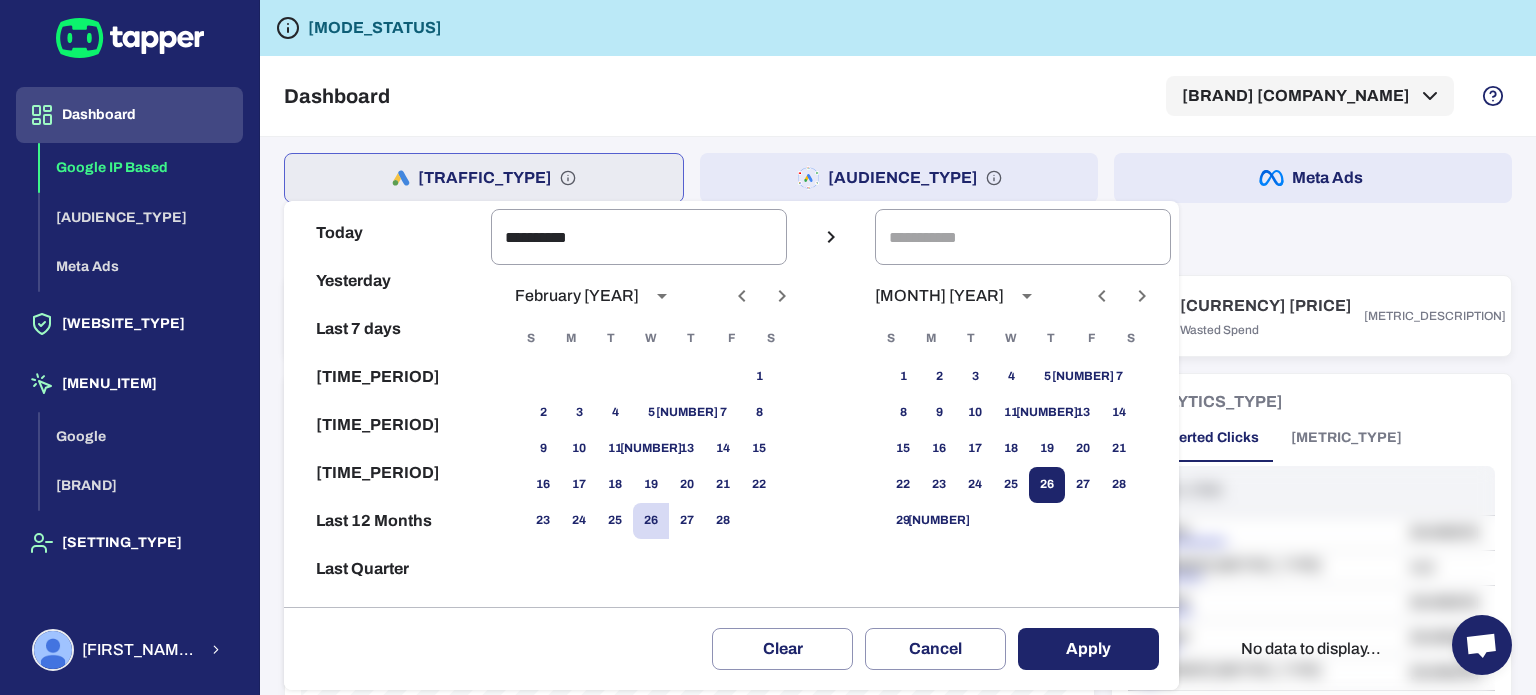 click on "26" at bounding box center (1047, 377) 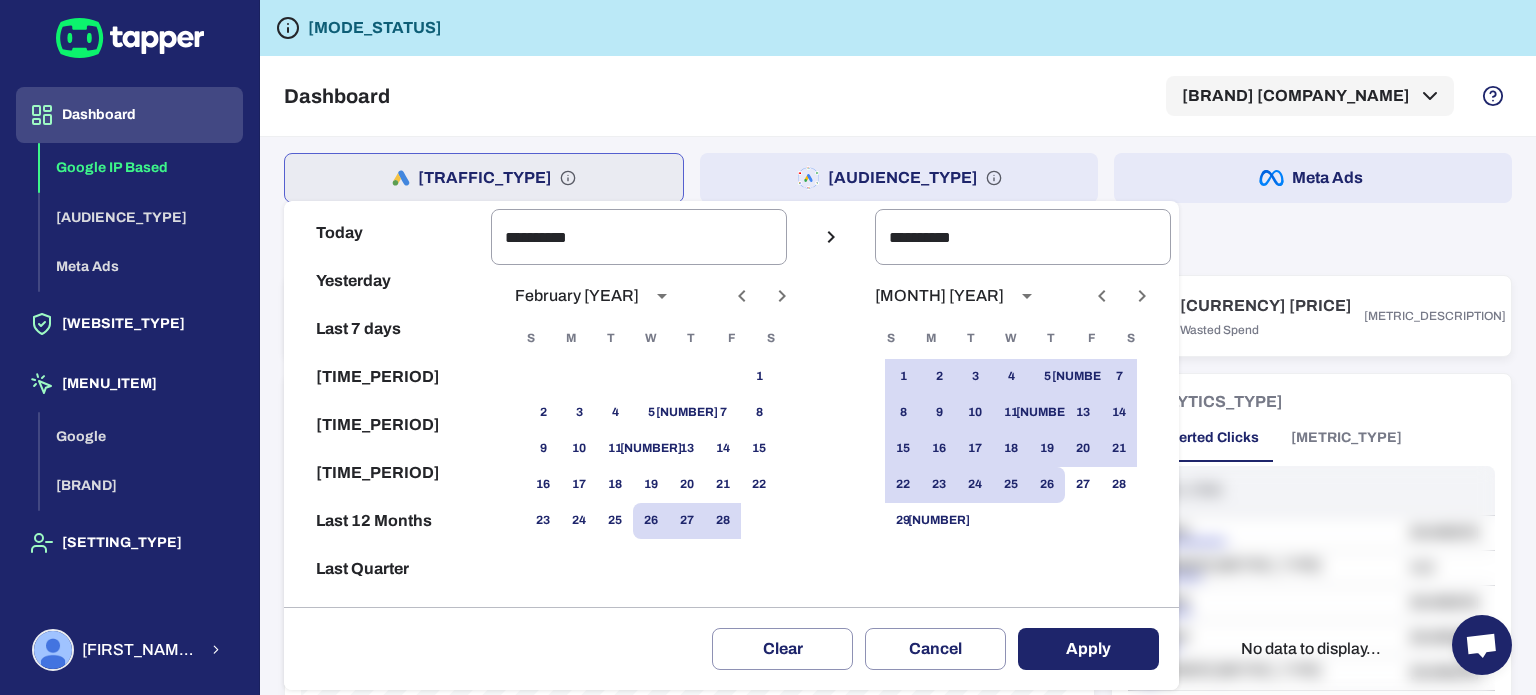 click on "Apply" at bounding box center [1088, 649] 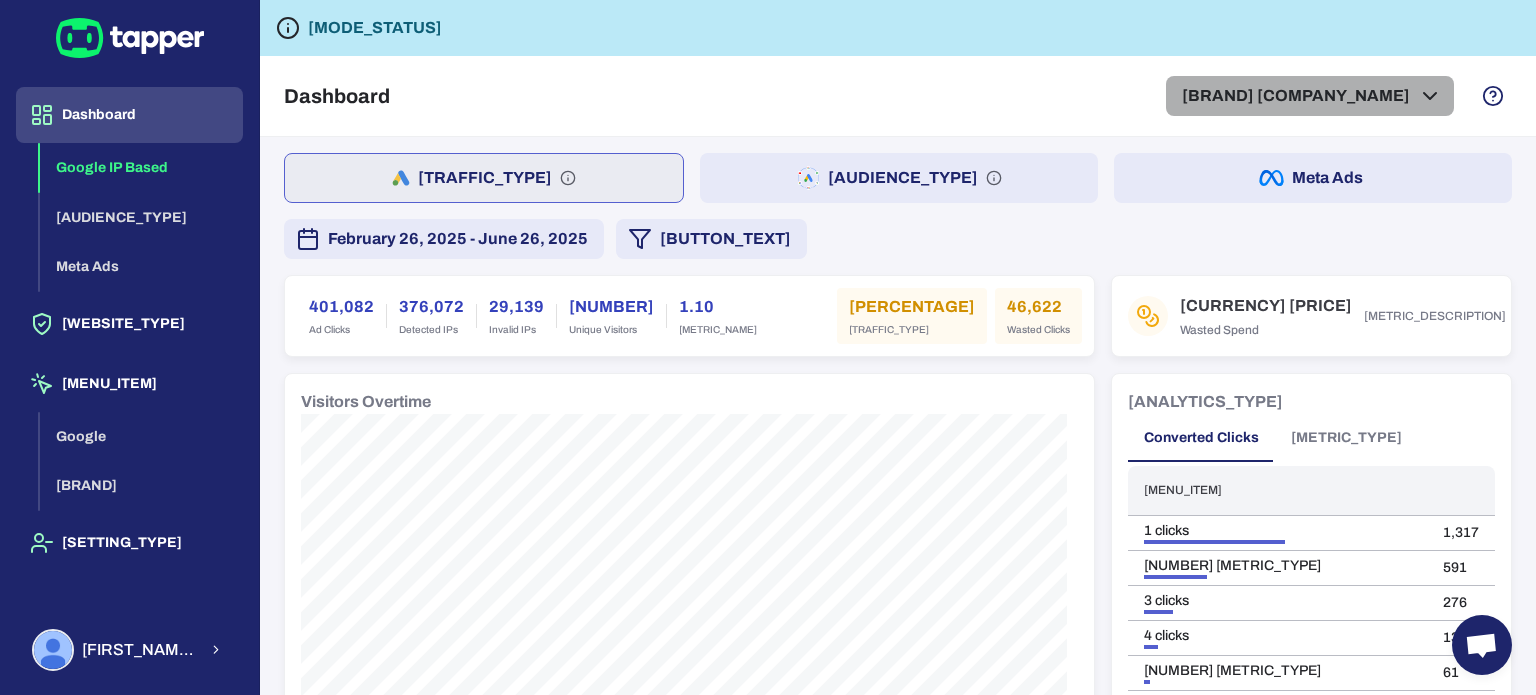 click on "[BRAND] [COMPANY_NAME]" at bounding box center [1310, 96] 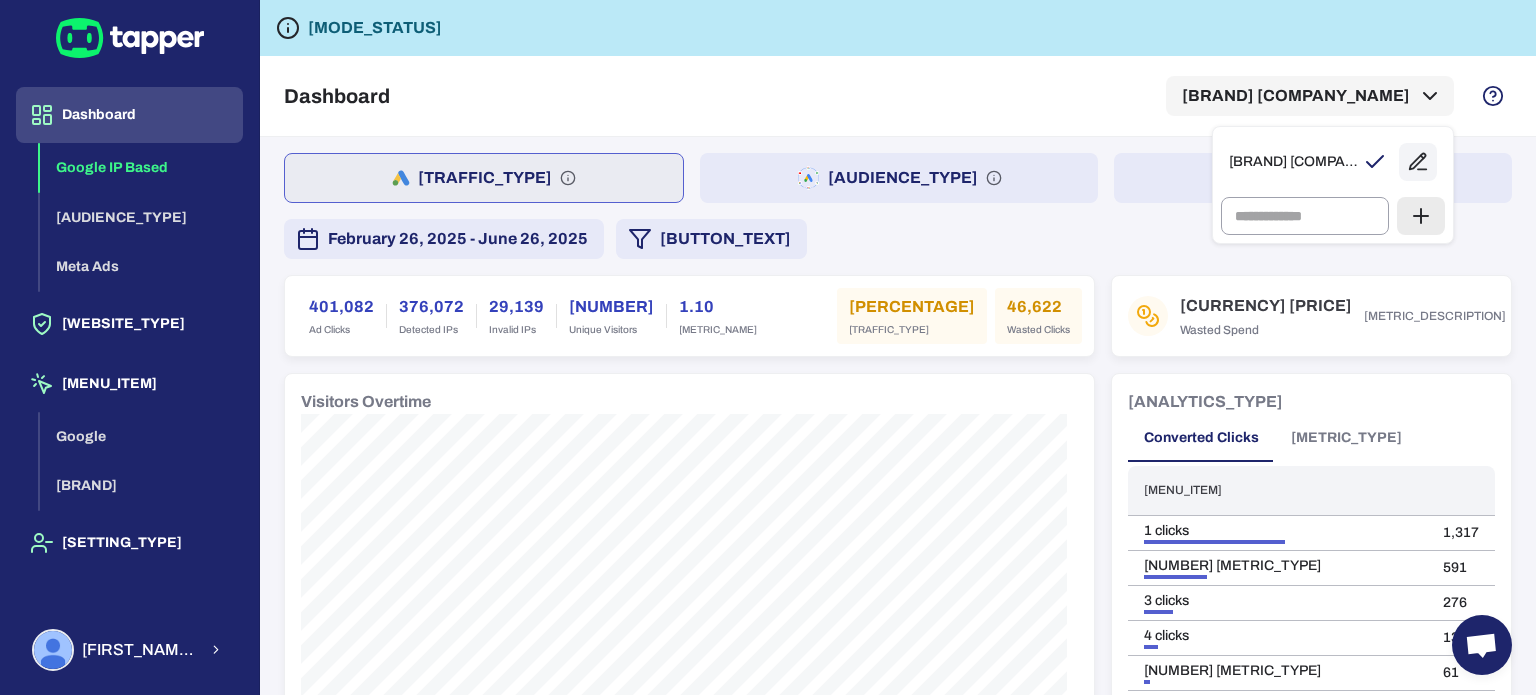 click at bounding box center (768, 347) 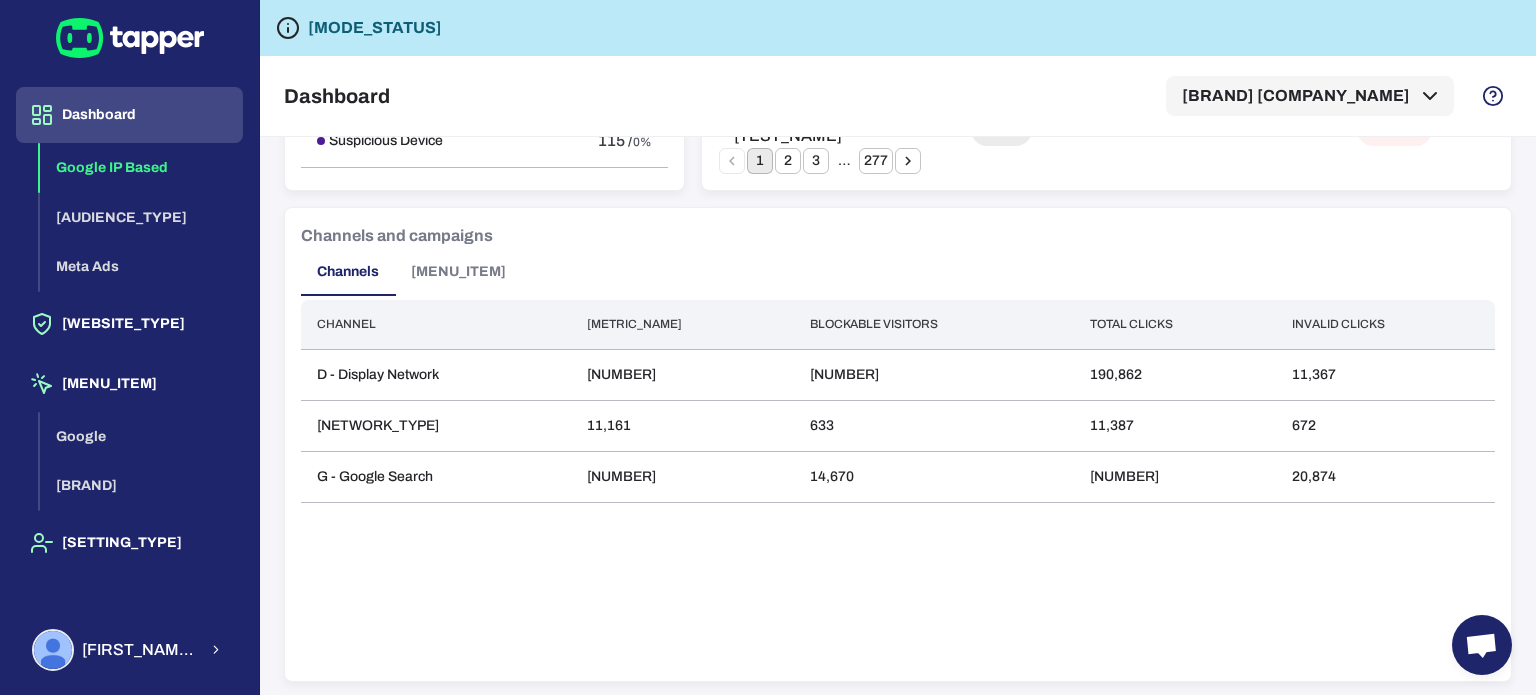 scroll, scrollTop: 1517, scrollLeft: 0, axis: vertical 